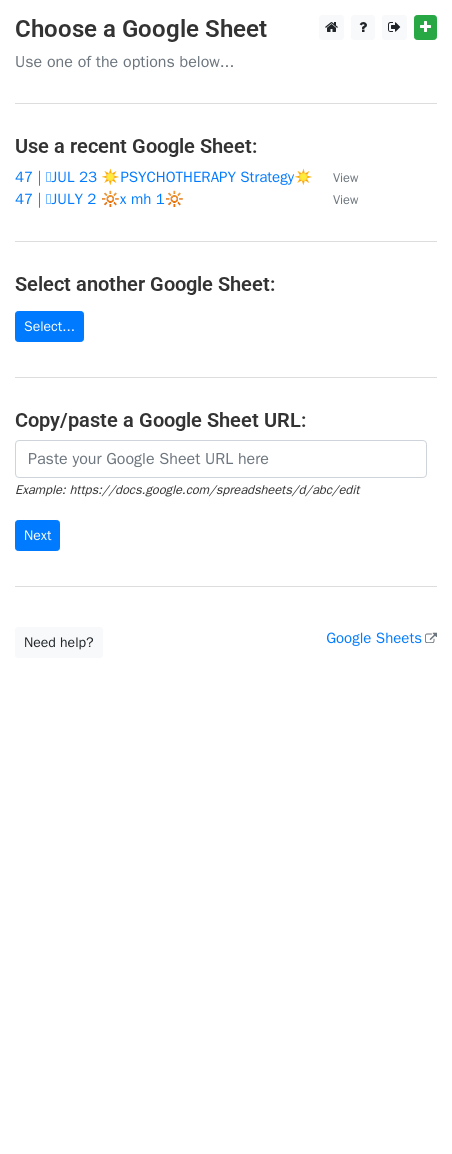 scroll, scrollTop: 0, scrollLeft: 0, axis: both 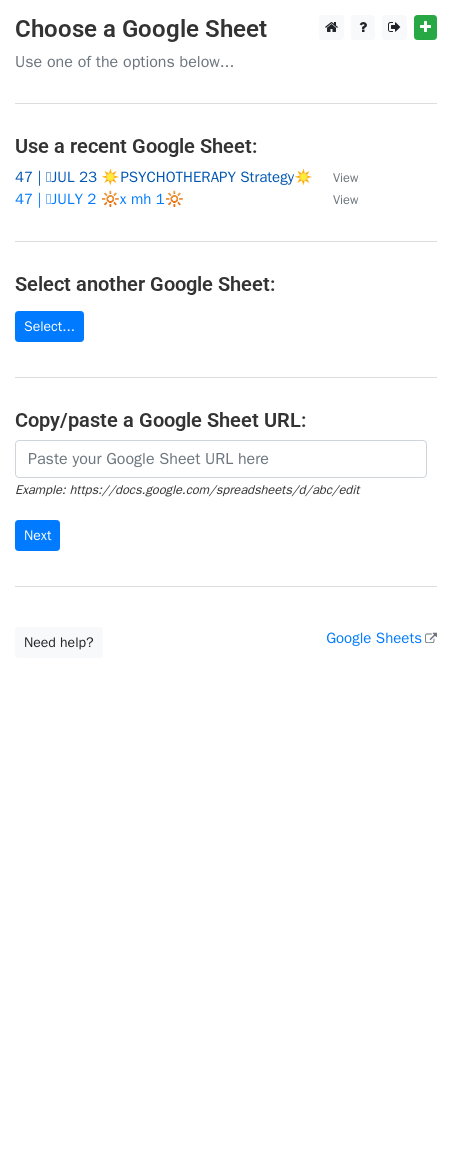 click on "47 | 🩷JUL 23 ☀️PSYCHOTHERAPY Strategy☀️" at bounding box center [164, 177] 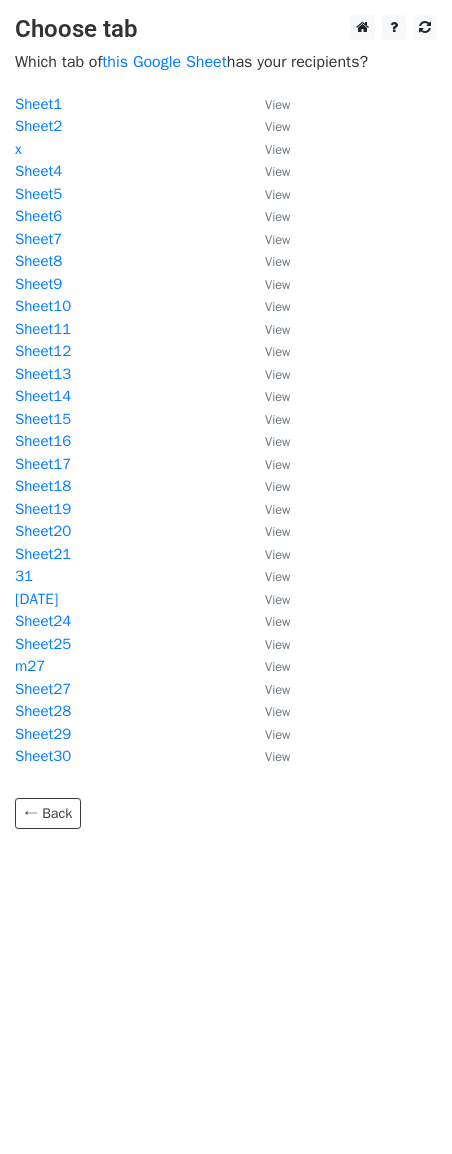 scroll, scrollTop: 0, scrollLeft: 0, axis: both 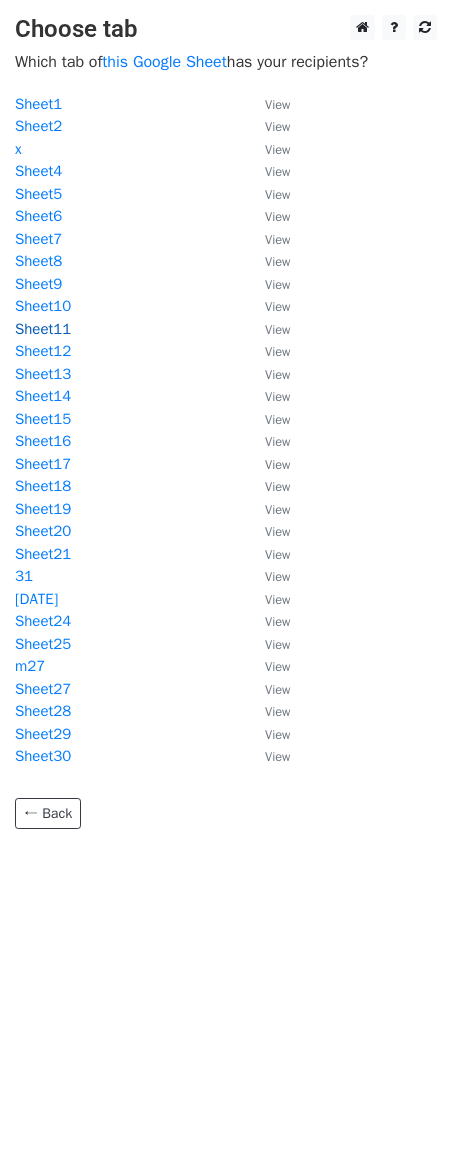 click on "Sheet11" at bounding box center (43, 329) 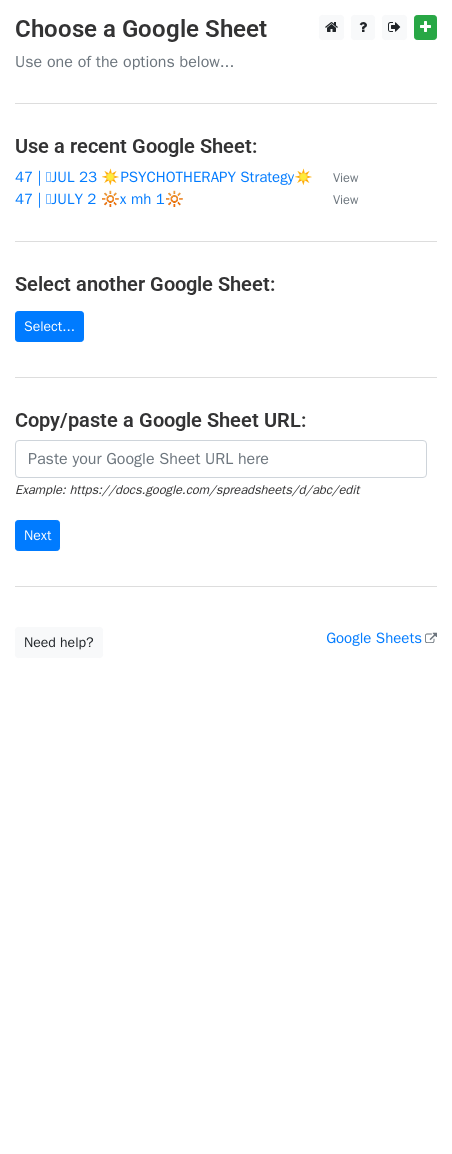 scroll, scrollTop: 0, scrollLeft: 0, axis: both 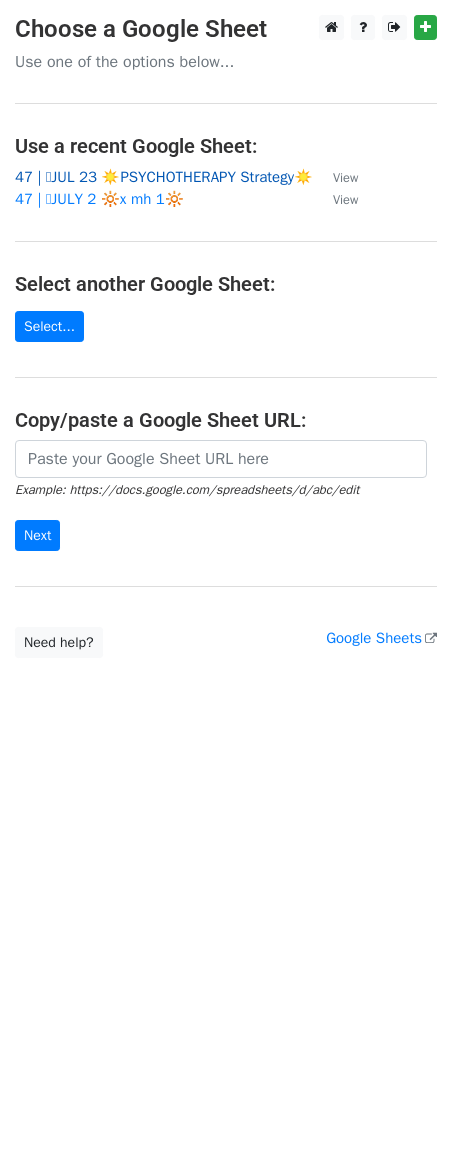 click on "47 | 🩷JUL 23 ☀️PSYCHOTHERAPY Strategy☀️" at bounding box center [164, 177] 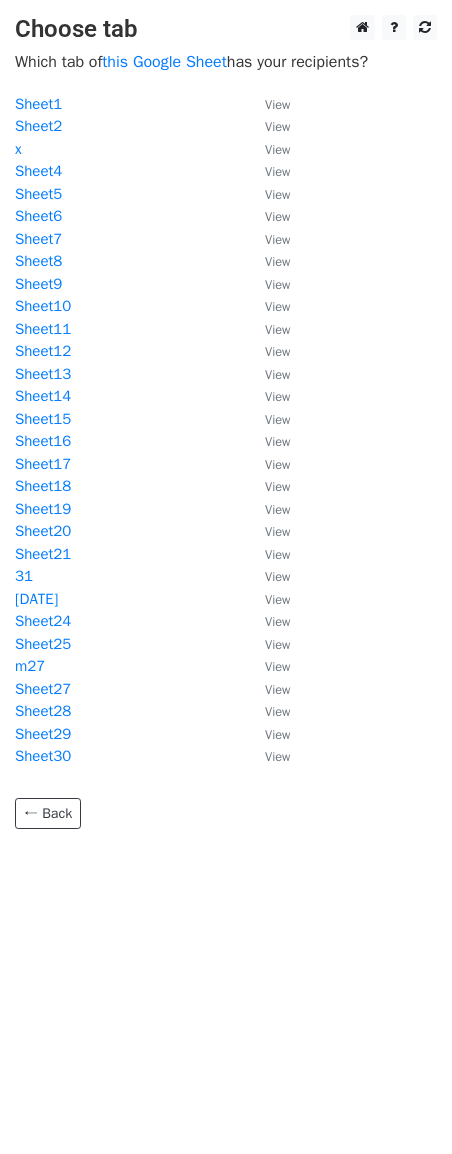 scroll, scrollTop: 0, scrollLeft: 0, axis: both 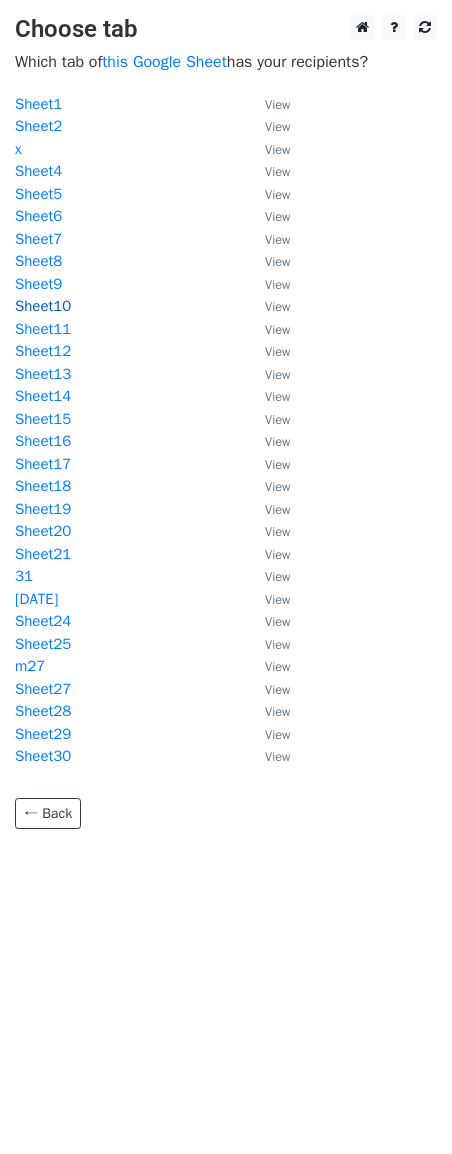 click on "Sheet10" at bounding box center [43, 306] 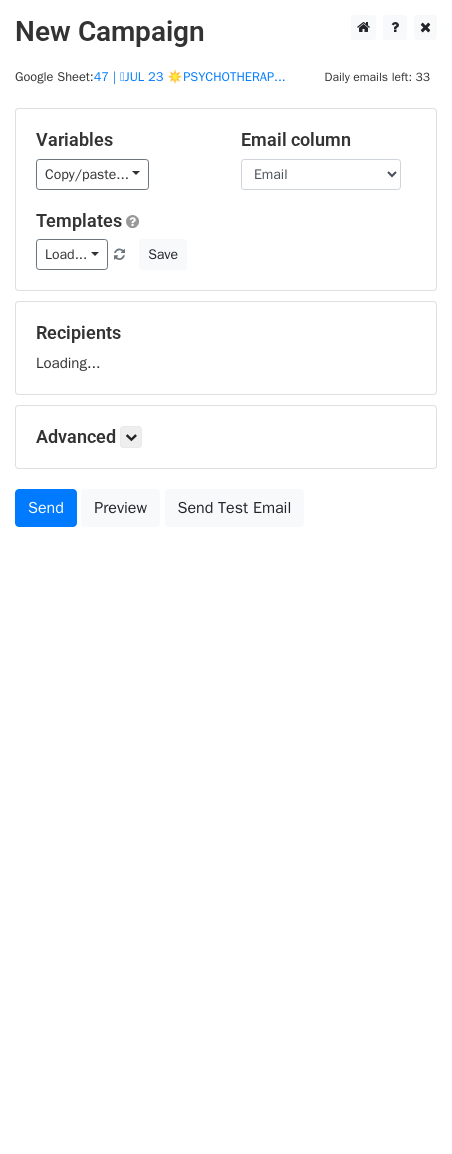 scroll, scrollTop: 0, scrollLeft: 0, axis: both 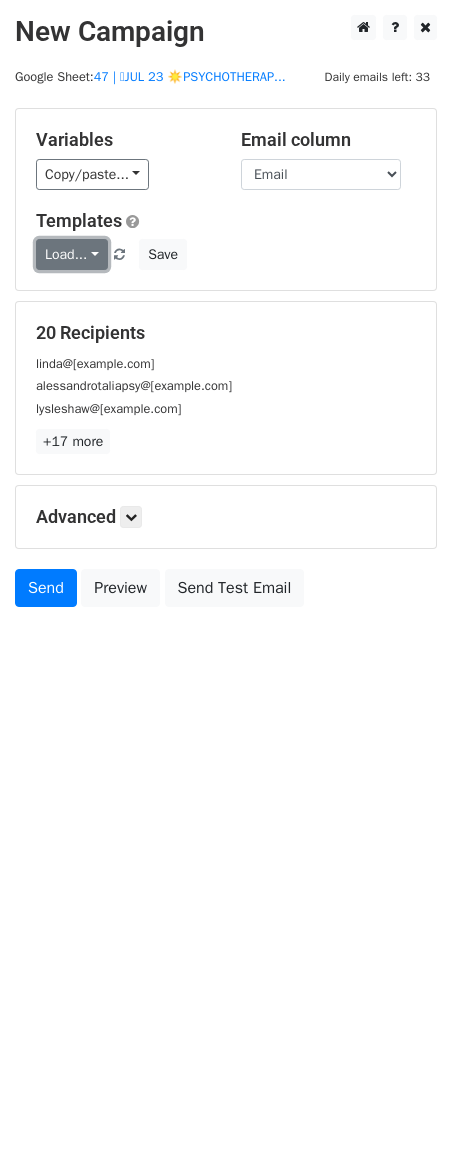 click on "Load..." at bounding box center [72, 254] 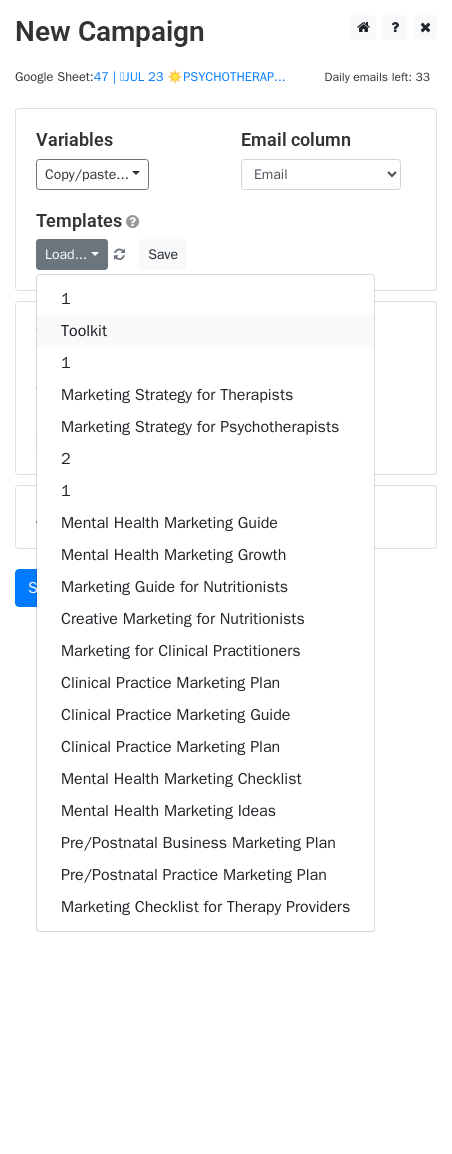 click on "Toolkit" at bounding box center (205, 331) 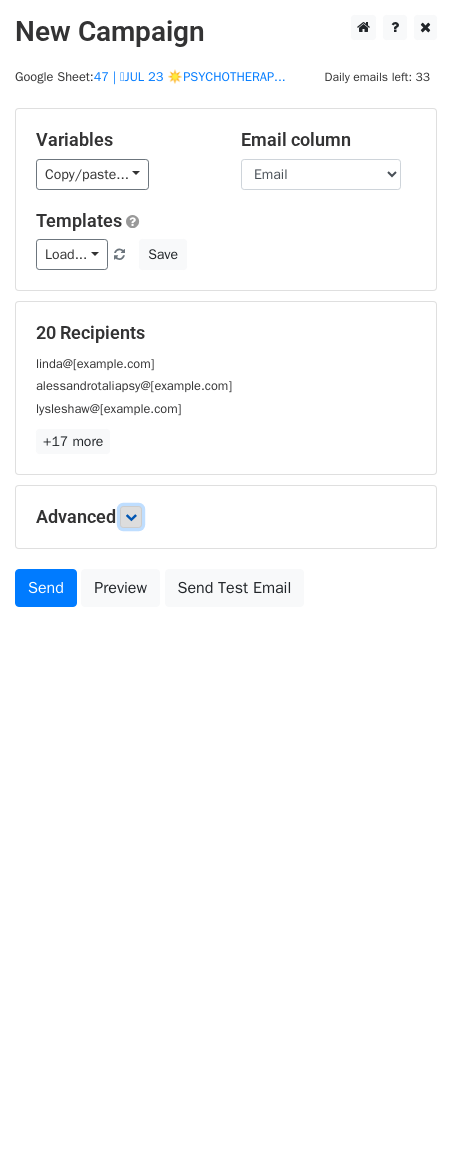 click at bounding box center [131, 517] 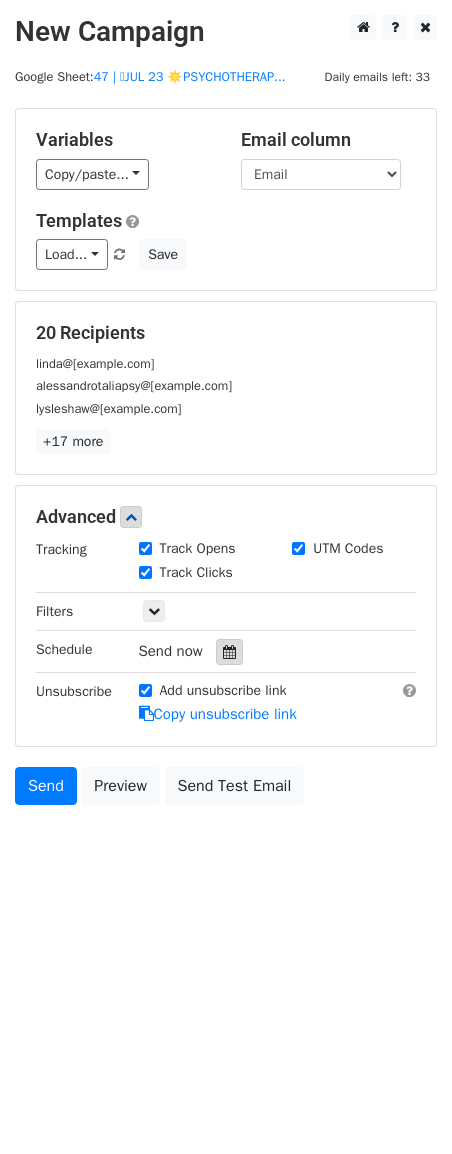 click at bounding box center (229, 652) 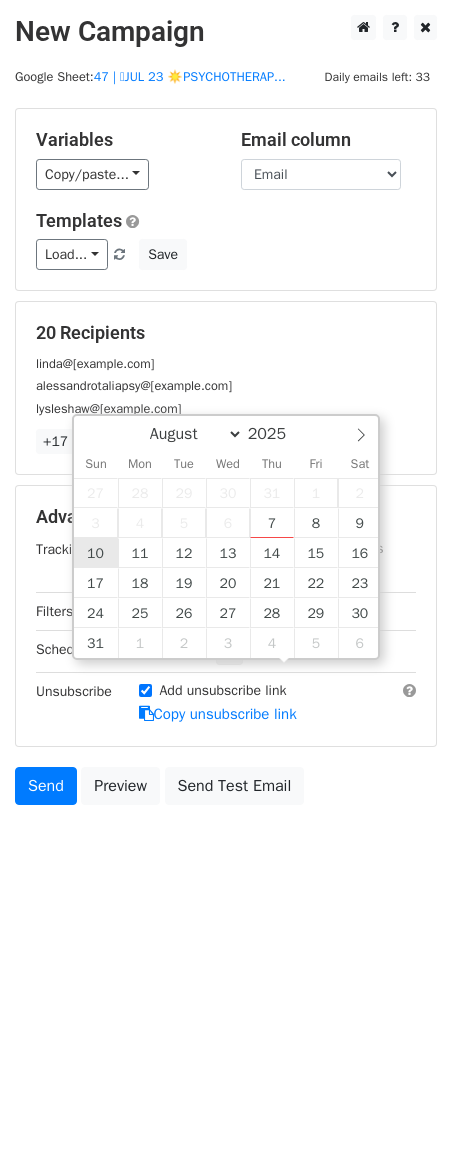 type on "2025-08-10 12:00" 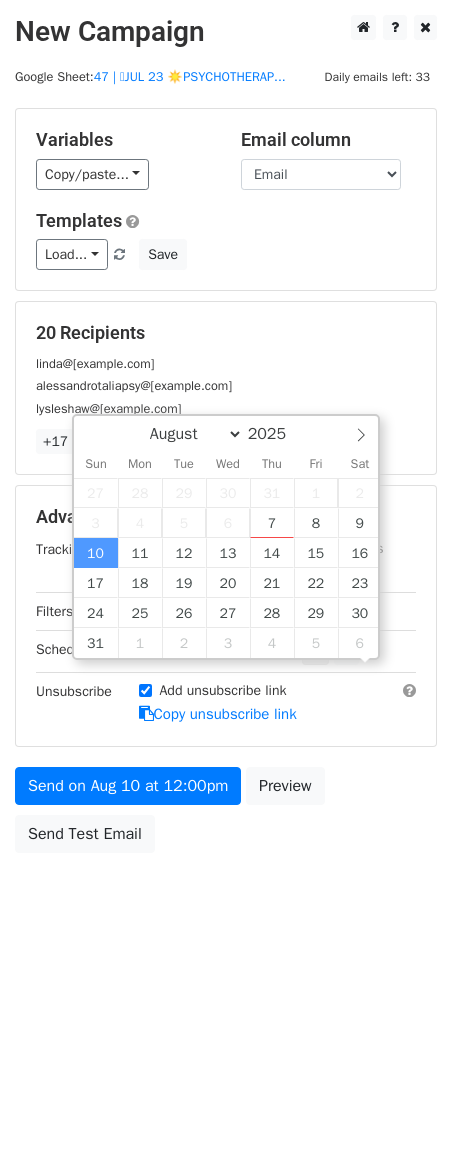 scroll, scrollTop: 1, scrollLeft: 0, axis: vertical 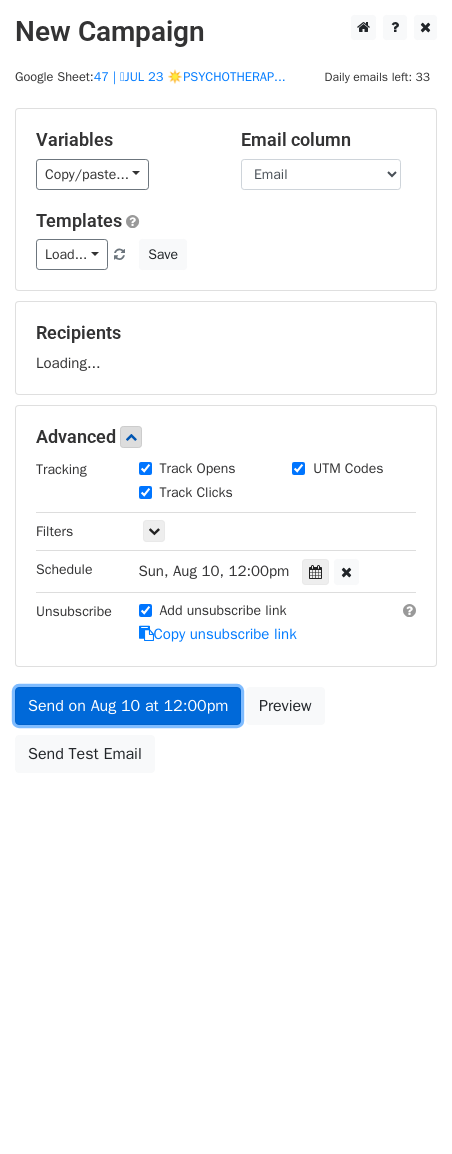 click on "Send on Aug 10 at 12:00pm" at bounding box center [128, 706] 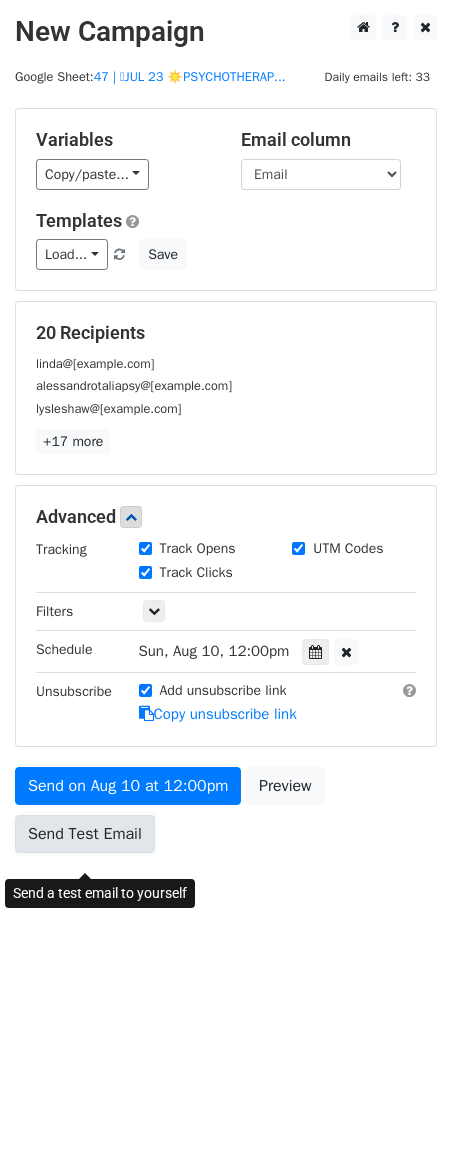 click on "Send Test Email" at bounding box center (85, 834) 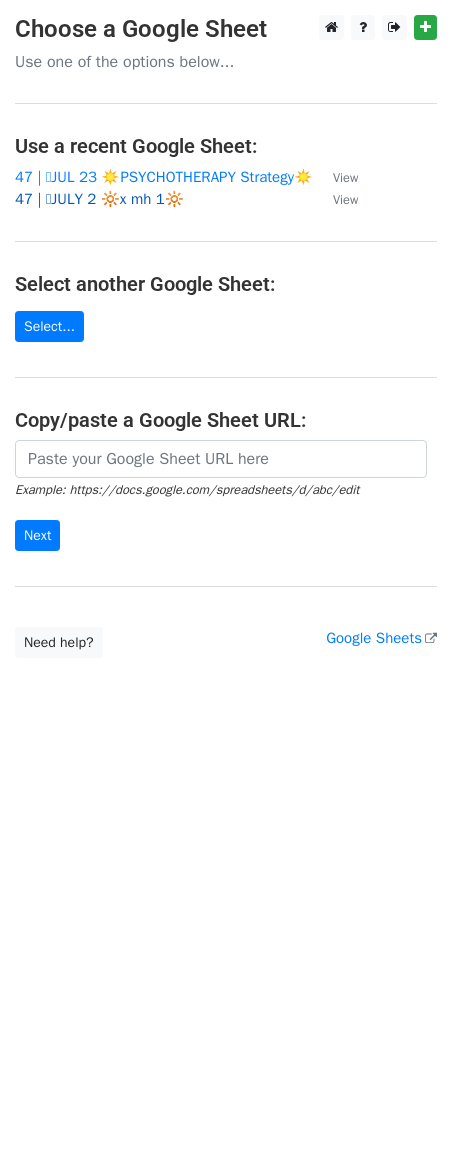 scroll, scrollTop: 0, scrollLeft: 0, axis: both 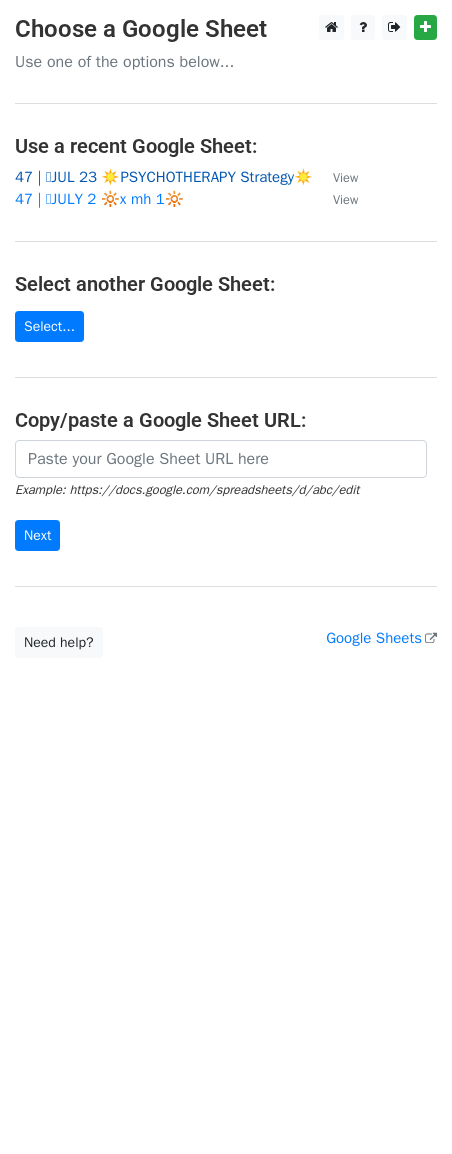 drag, startPoint x: 245, startPoint y: 172, endPoint x: 102, endPoint y: 170, distance: 143.01399 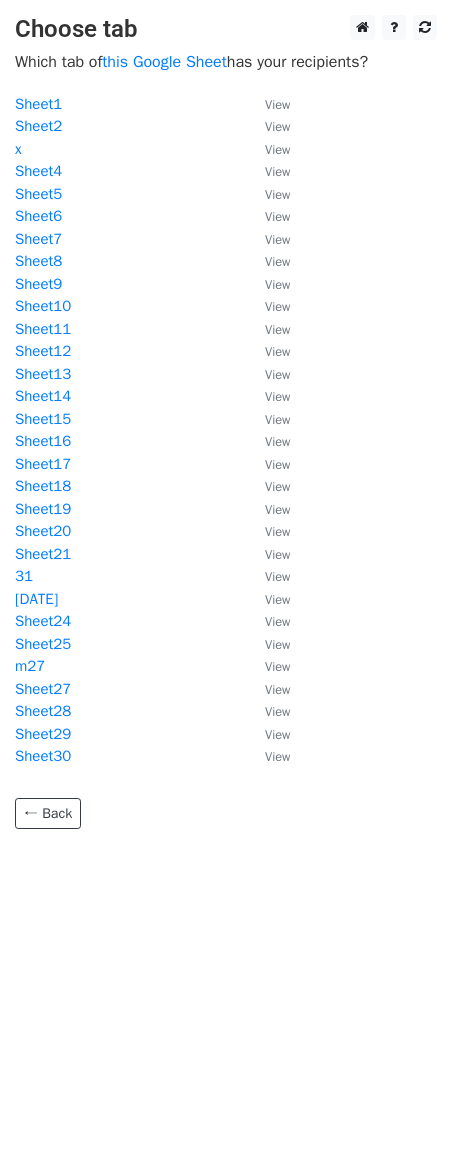 scroll, scrollTop: 0, scrollLeft: 0, axis: both 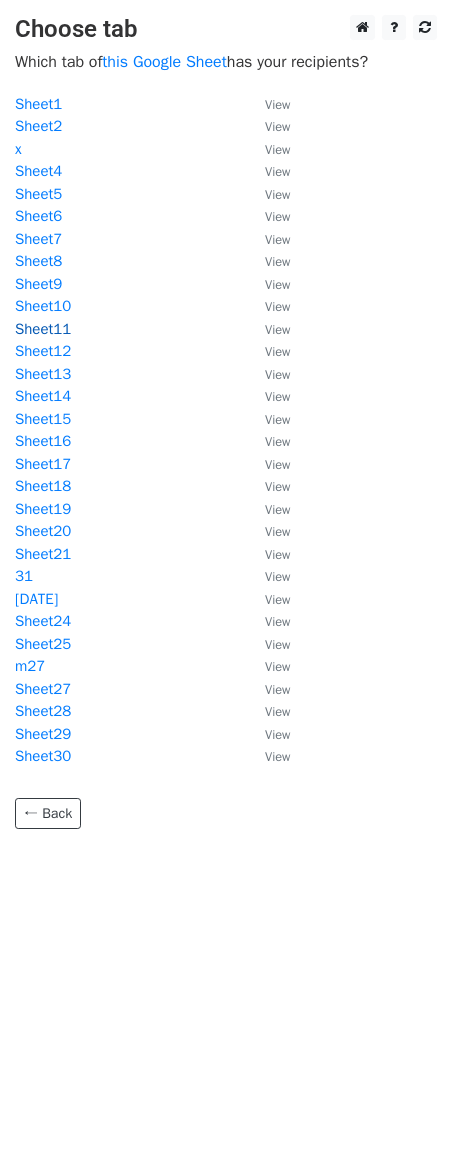 click on "Sheet11" at bounding box center (43, 329) 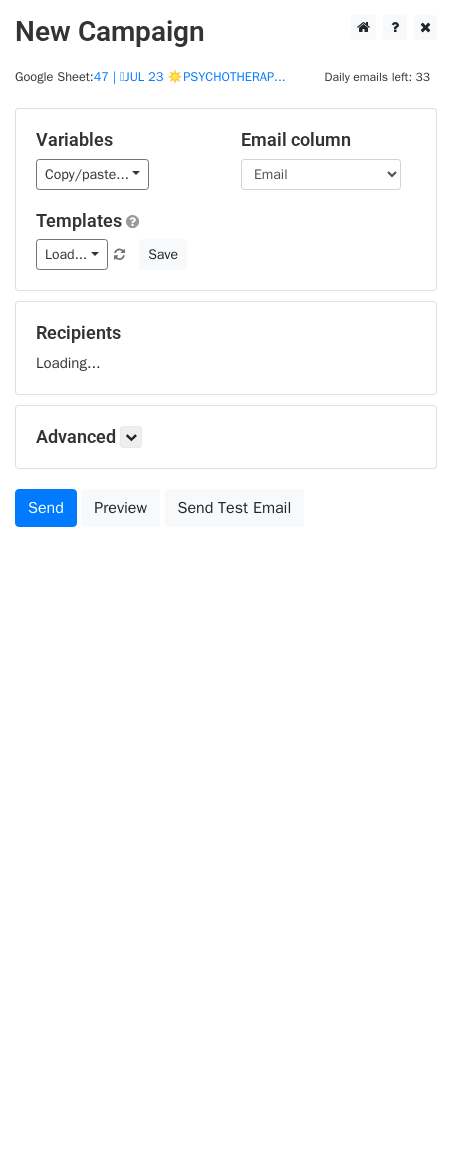 scroll, scrollTop: 0, scrollLeft: 0, axis: both 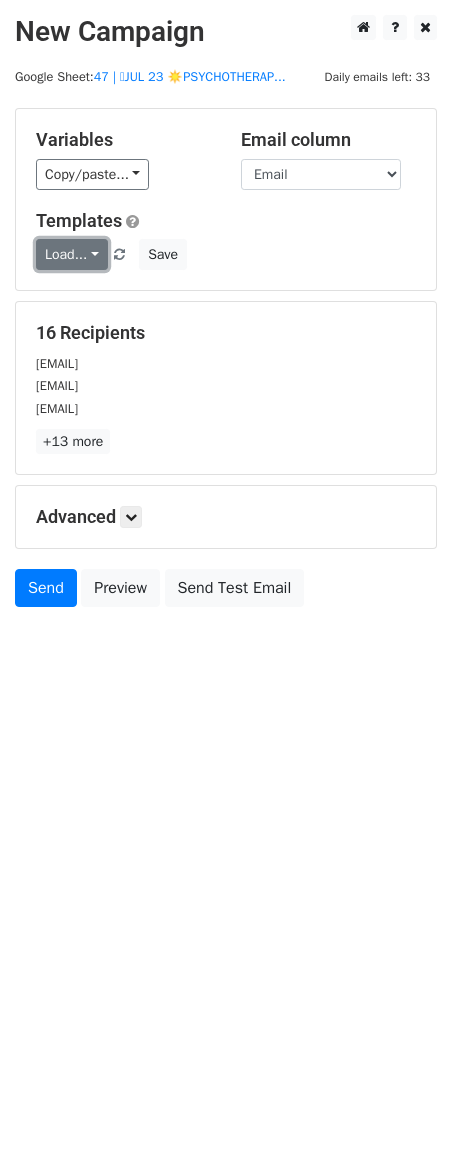 click on "Load..." at bounding box center (72, 254) 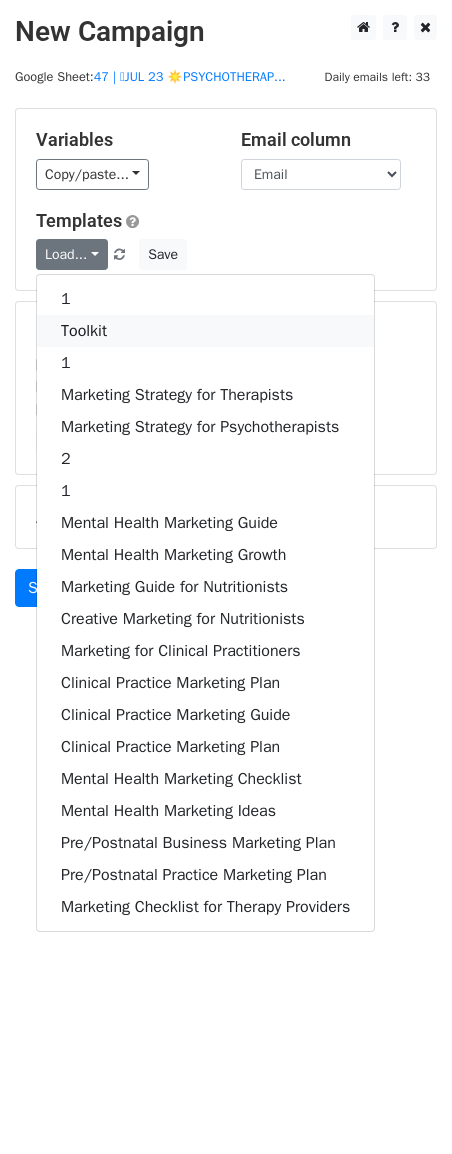 click on "Toolkit" at bounding box center (205, 331) 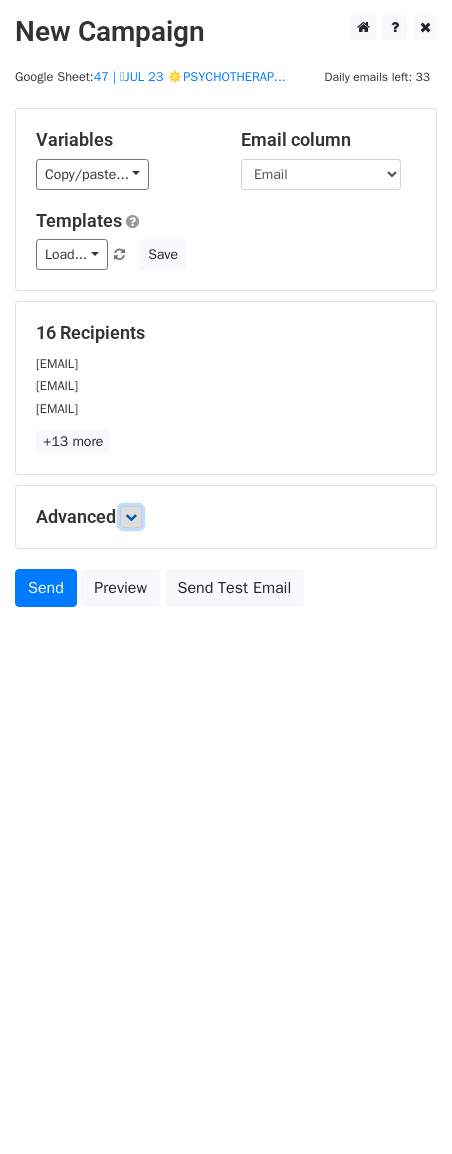 click at bounding box center [131, 517] 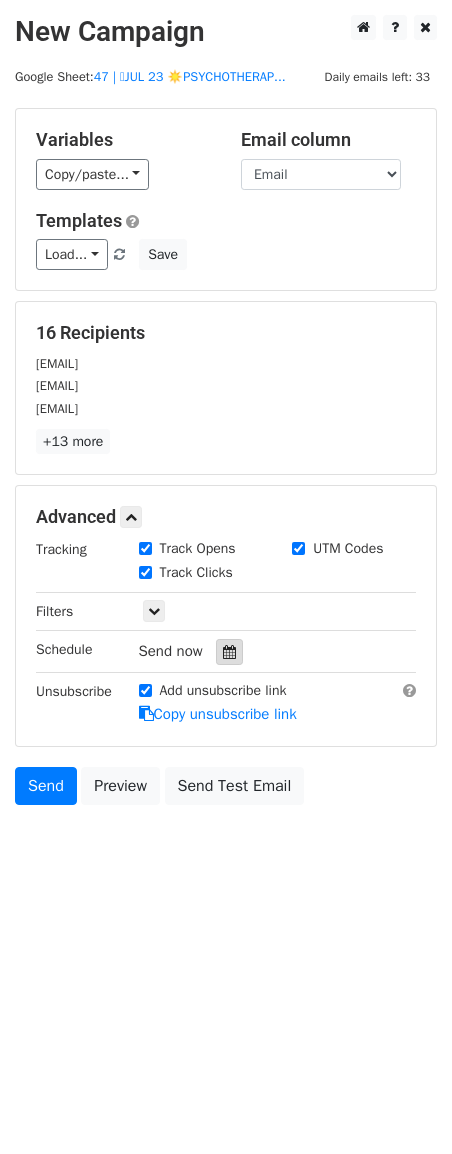 click at bounding box center (229, 652) 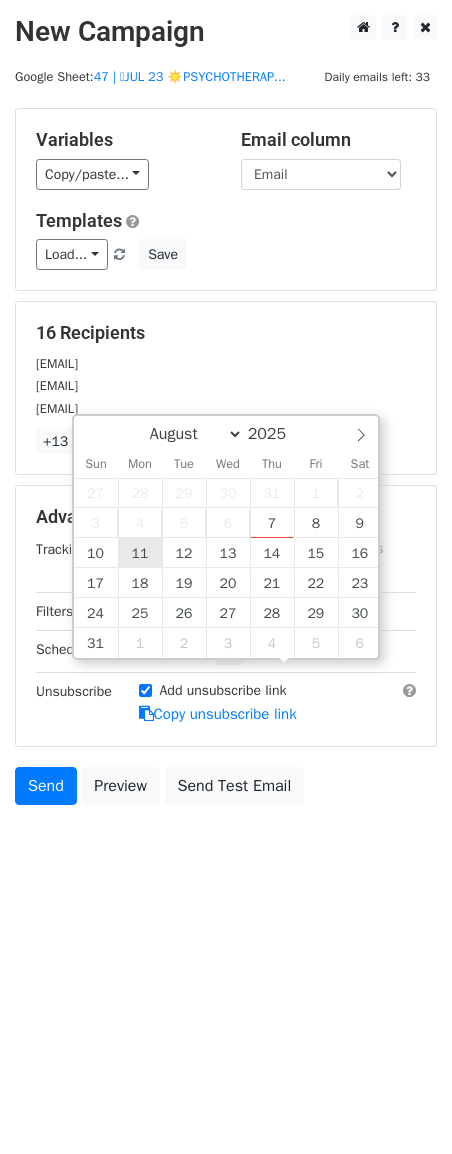 type on "2025-08-11 12:00" 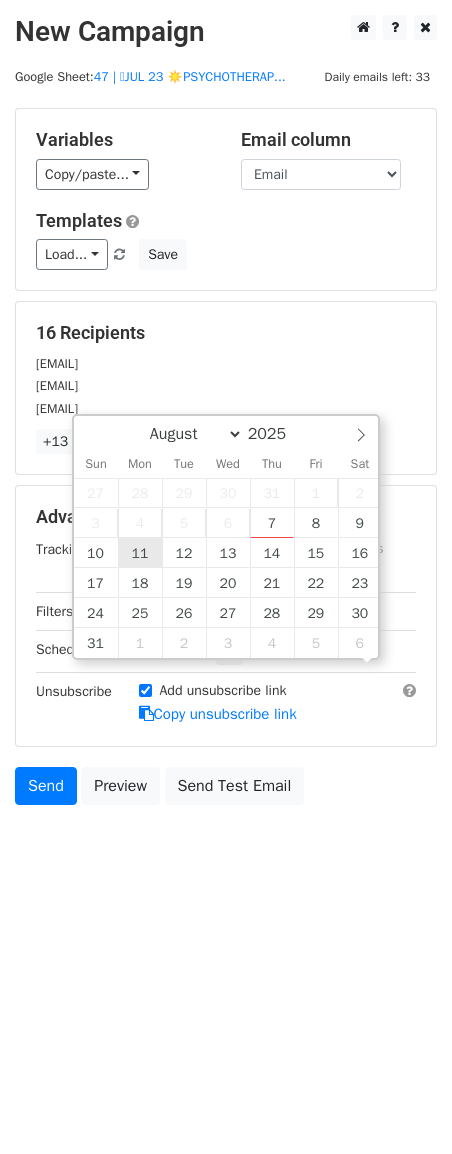 scroll, scrollTop: 1, scrollLeft: 0, axis: vertical 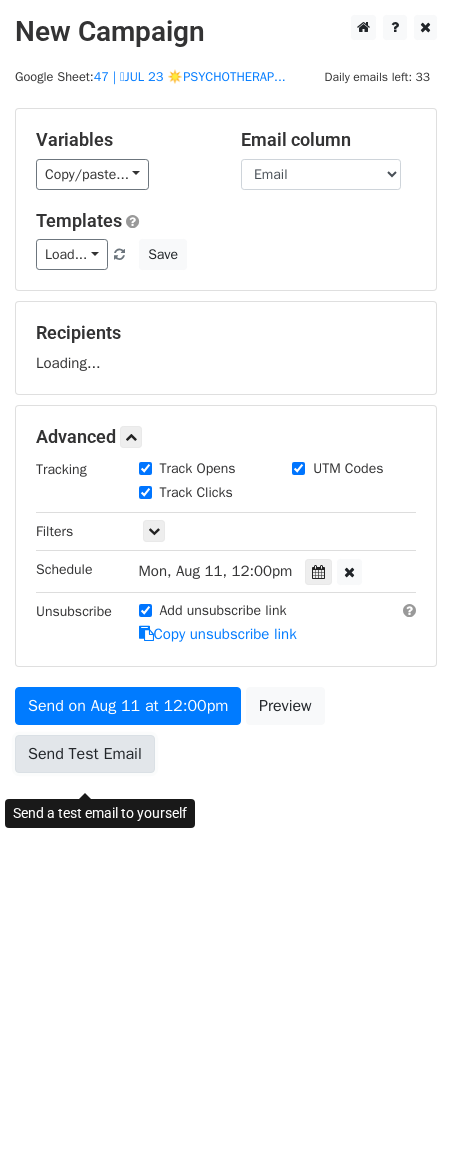 click on "Send Test Email" at bounding box center [85, 754] 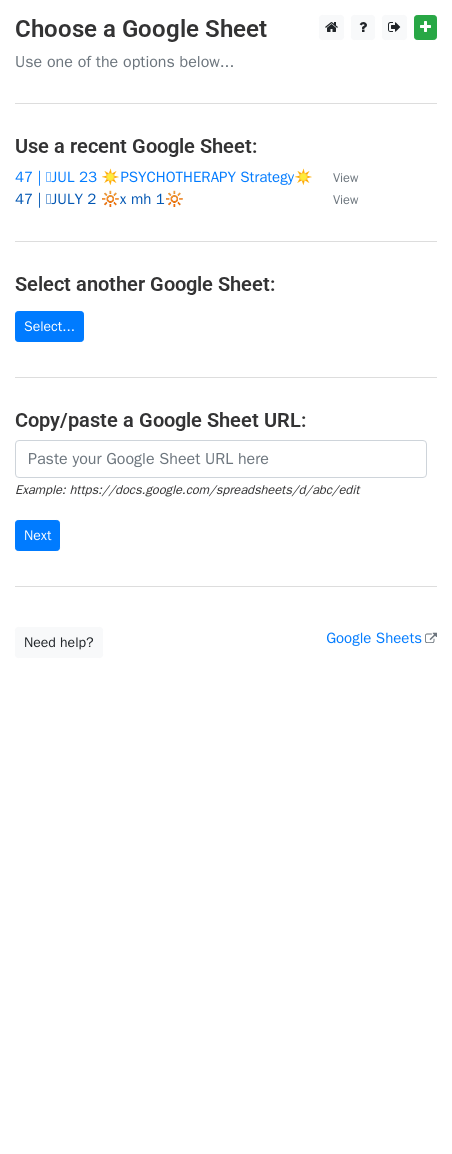 scroll, scrollTop: 0, scrollLeft: 0, axis: both 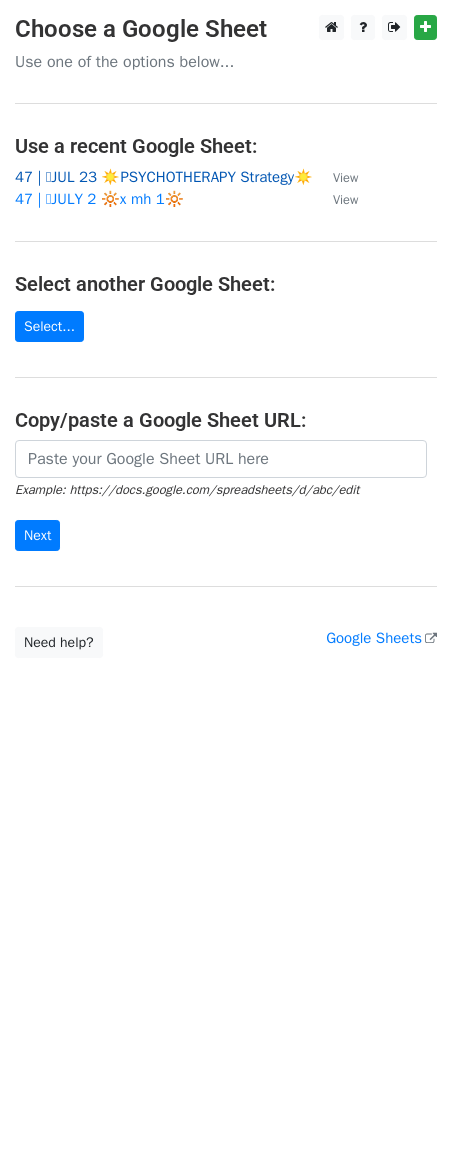 click on "47 | 🩷JUL 23 ☀️PSYCHOTHERAPY Strategy☀️" at bounding box center (164, 177) 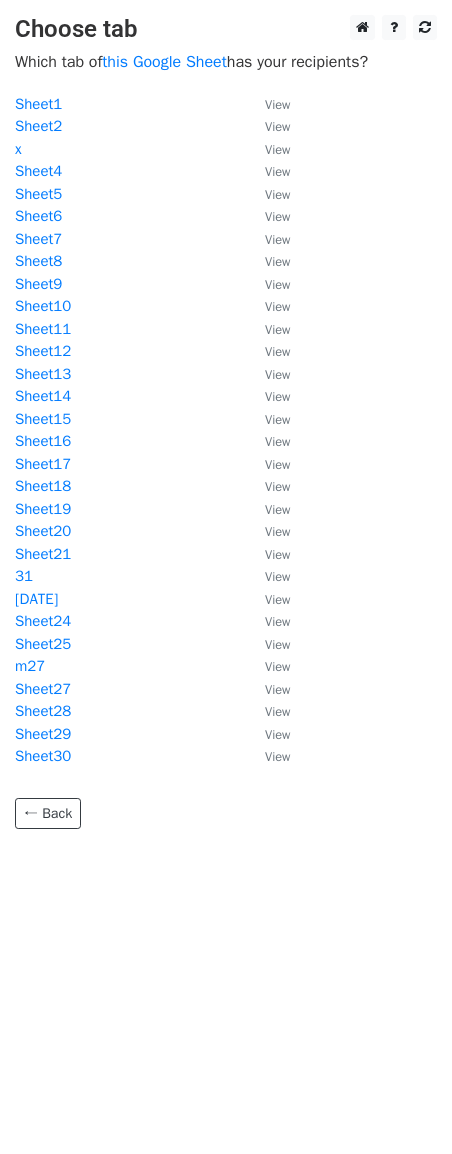 scroll, scrollTop: 0, scrollLeft: 0, axis: both 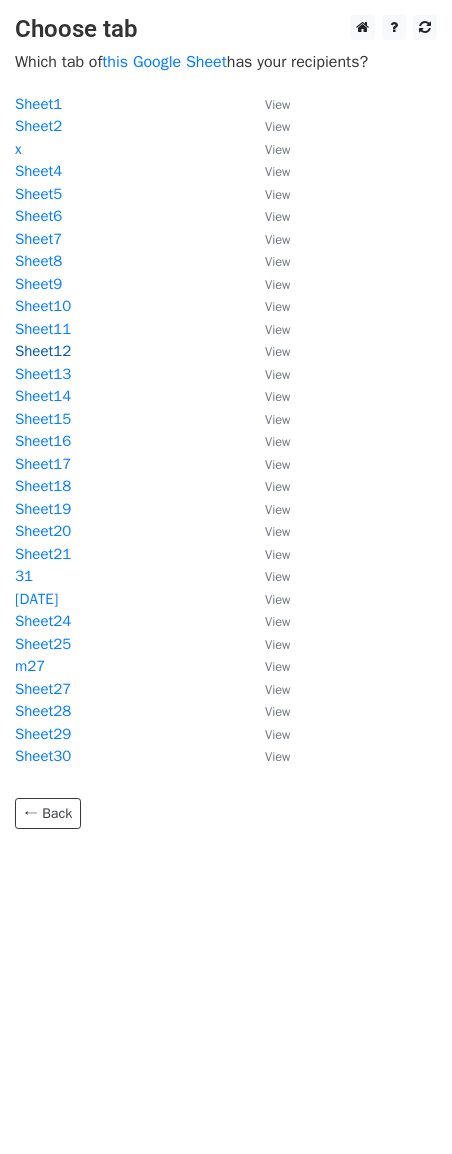 click on "Sheet12" at bounding box center (43, 351) 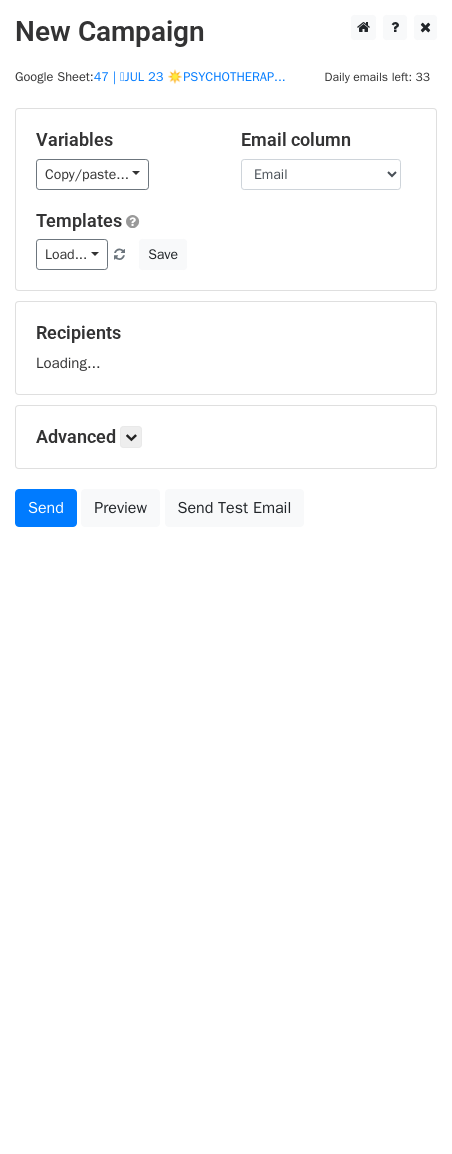 scroll, scrollTop: 0, scrollLeft: 0, axis: both 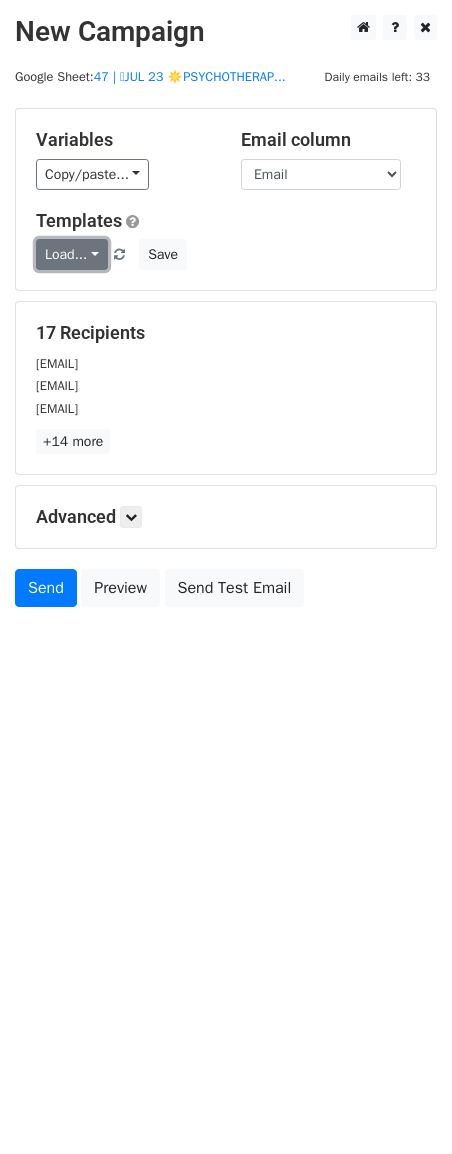 click on "Load..." at bounding box center (72, 254) 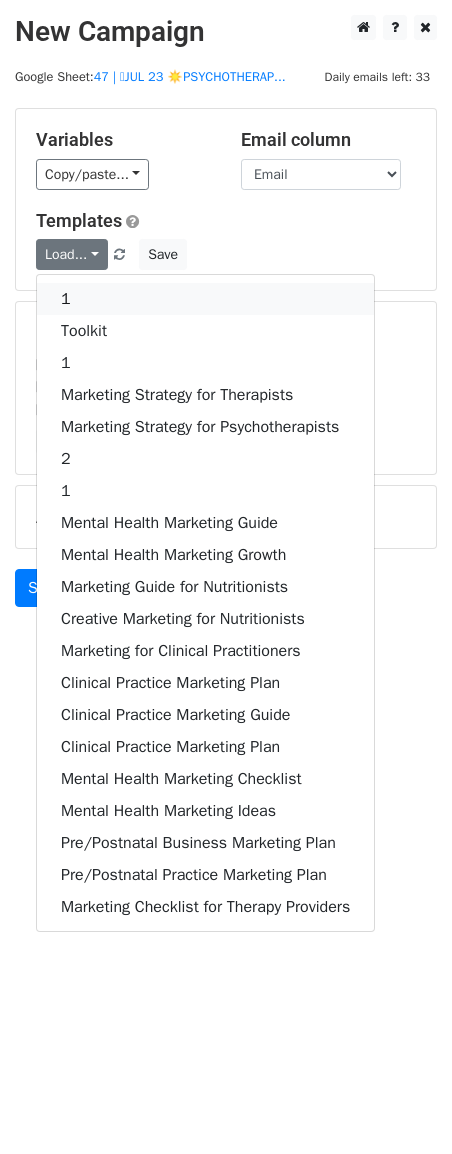 click on "1" at bounding box center [205, 299] 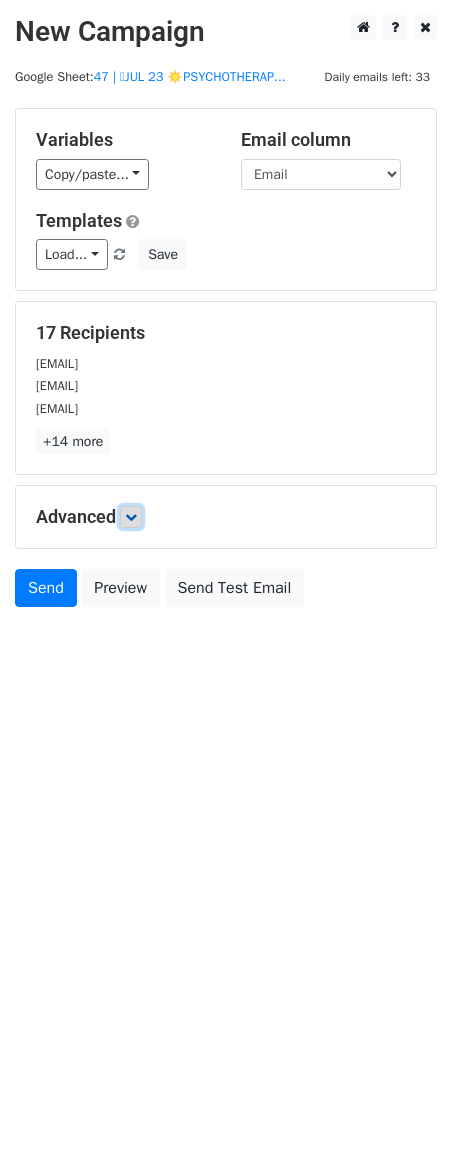 click at bounding box center (131, 517) 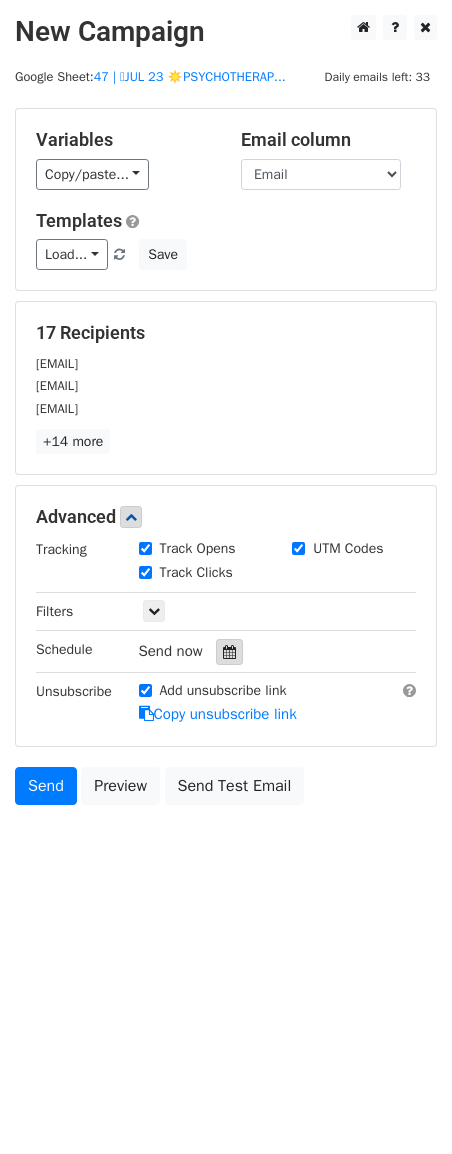 click at bounding box center (229, 652) 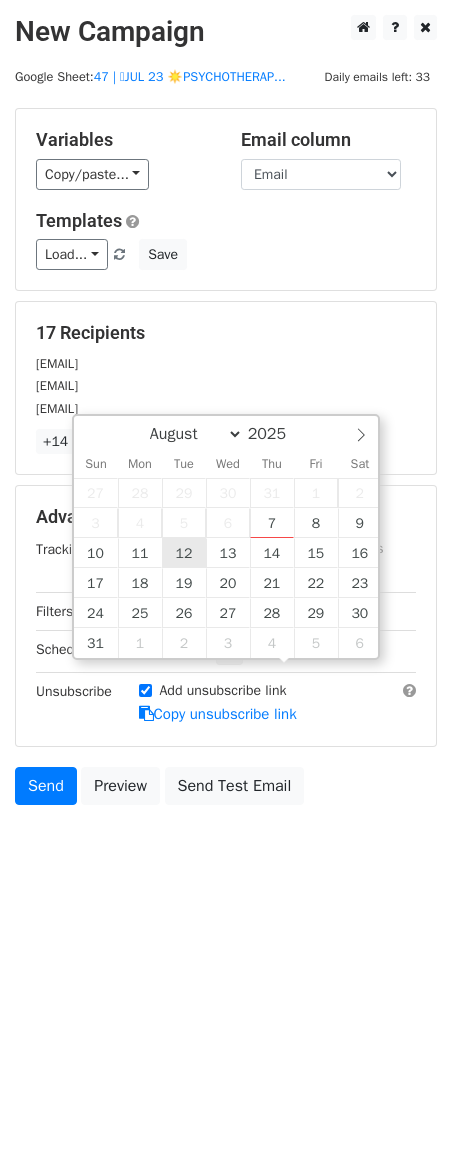 type on "2025-08-12 12:00" 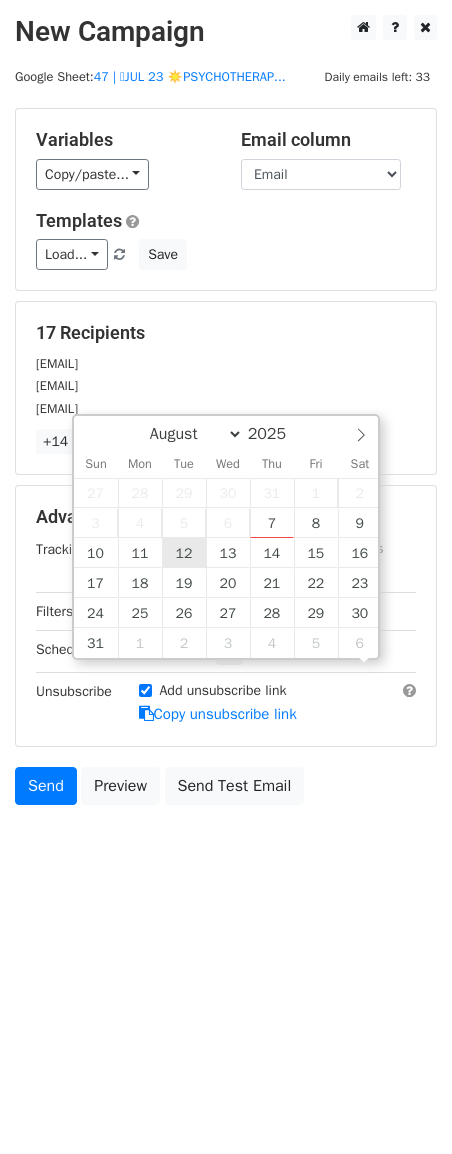 scroll, scrollTop: 1, scrollLeft: 0, axis: vertical 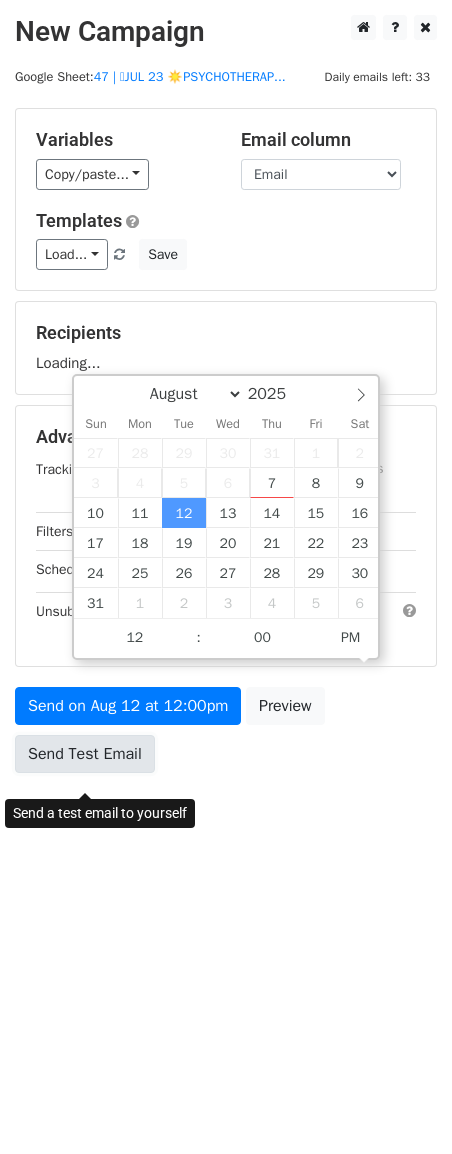 click on "Variables
Copy/paste...
{{Name}}
{{Email}}
Email column
Name
Email
Templates
Load...
1
Toolkit
1
Marketing Strategy for Therapists
Marketing Strategy for Psychotherapists
2
1
Mental Health Marketing Guide
Mental Health Marketing Growth
Marketing Guide for Nutritionists
Creative Marketing for Nutritionists
Marketing for Clinical Practitioners
Clinical Practice Marketing Plan
Clinical Practice Marketing Guide
Clinical Practice Marketing Plan
Mental Health Marketing Checklist
Mental Health Marketing Ideas
Pre/Postnatal Business Marketing Plan
Pre/Postnatal Practice Marketing Plan
Marketing Checklist for Therapy Providers
Save
Recipients Loading...
Advanced
Tracking
Track Opens
UTM Codes
Track Clicks
Filters
Only include spreadsheet rows that match the following filters:" at bounding box center [226, 445] 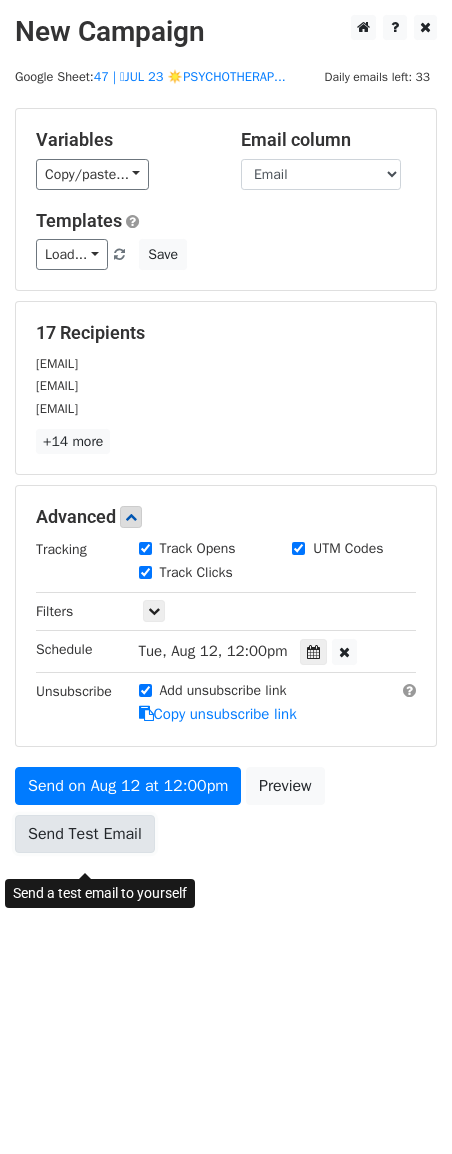 click on "Send Test Email" at bounding box center (85, 834) 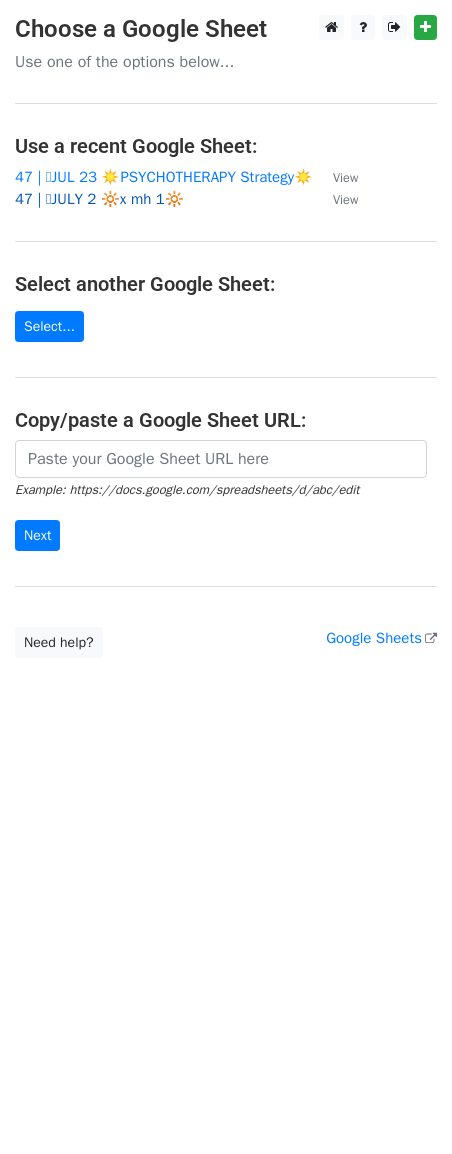 scroll, scrollTop: 0, scrollLeft: 0, axis: both 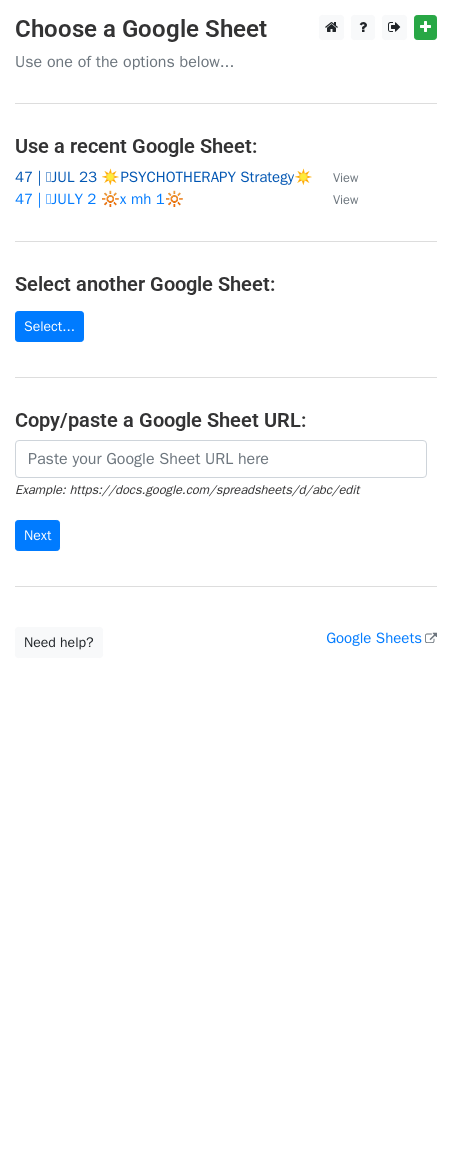 click on "47 | 🩷JUL 23 ☀️PSYCHOTHERAPY Strategy☀️" at bounding box center [164, 177] 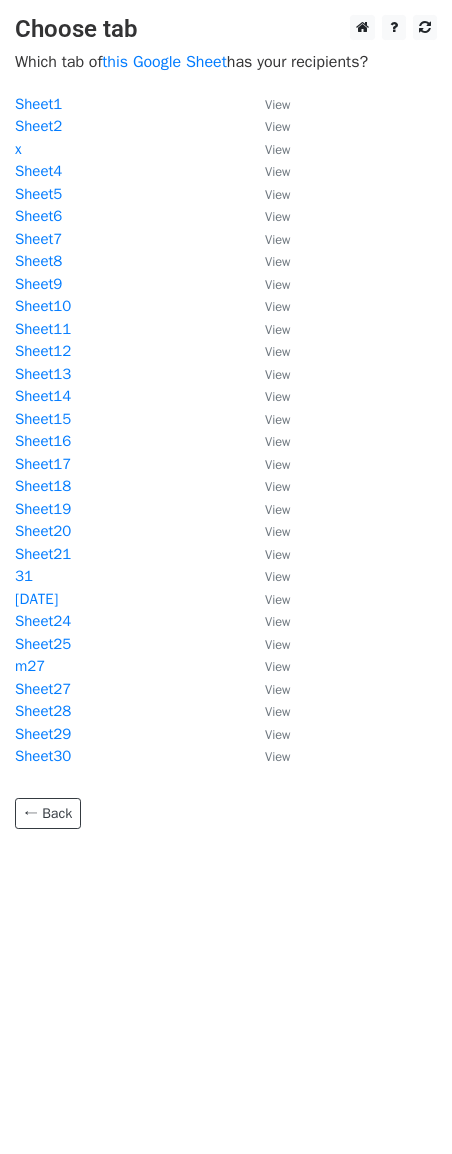 scroll, scrollTop: 0, scrollLeft: 0, axis: both 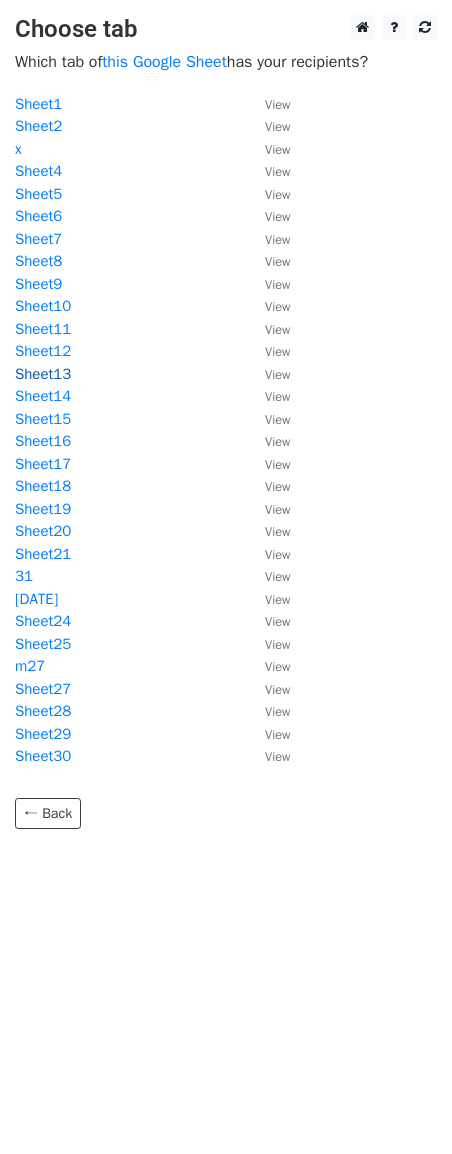 click on "Sheet13" at bounding box center (43, 374) 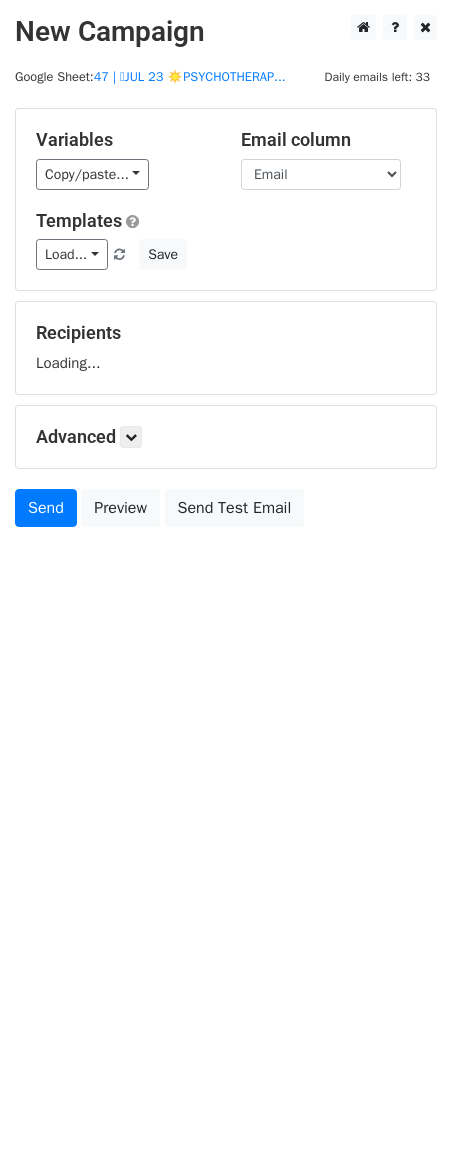 scroll, scrollTop: 0, scrollLeft: 0, axis: both 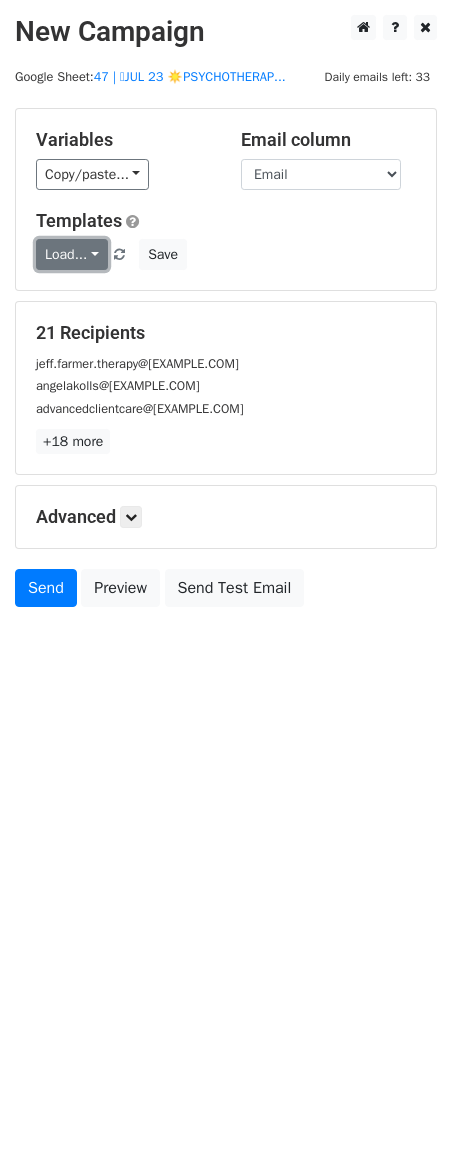 click on "Load..." at bounding box center (72, 254) 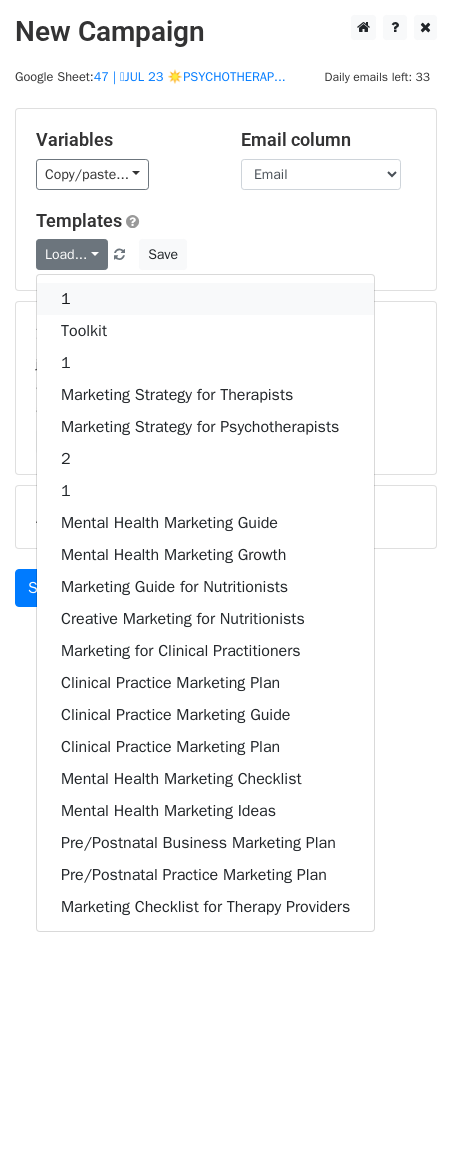 click on "1" at bounding box center [205, 299] 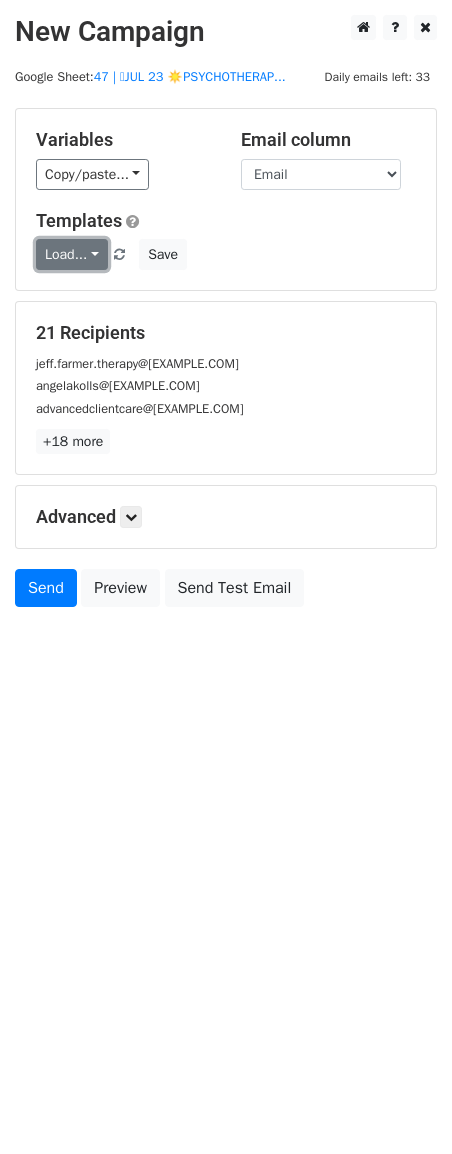 click on "Load..." at bounding box center (72, 254) 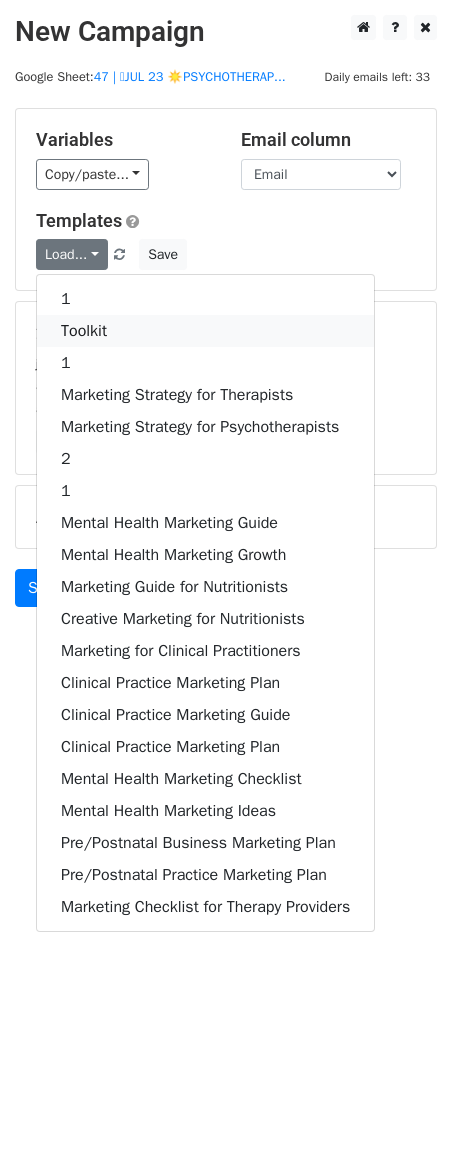 click on "Toolkit" at bounding box center (205, 331) 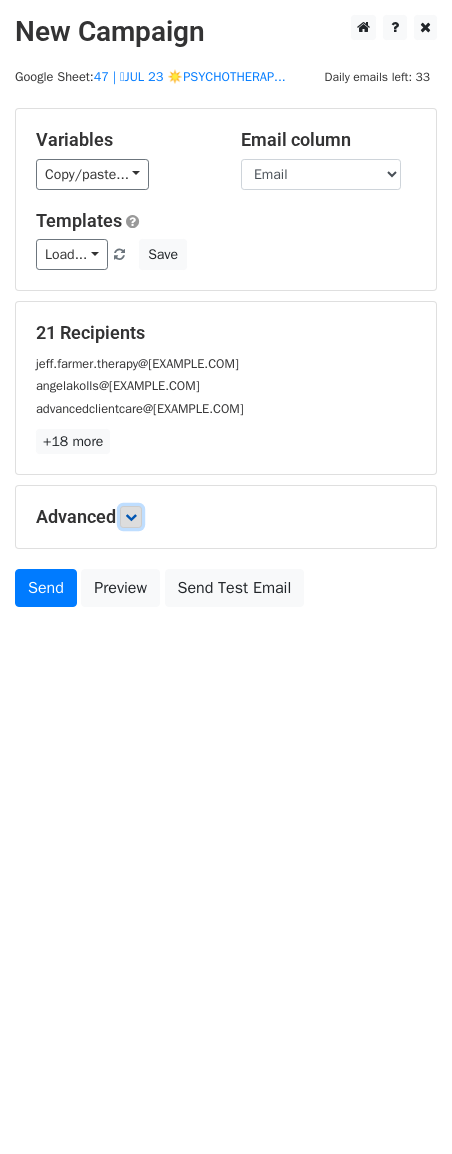 click at bounding box center [131, 517] 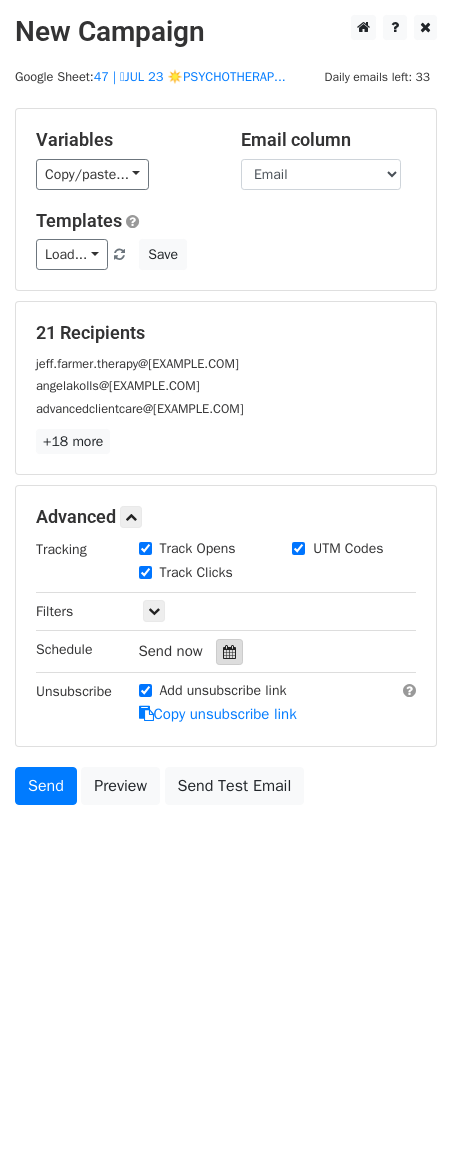click at bounding box center [229, 652] 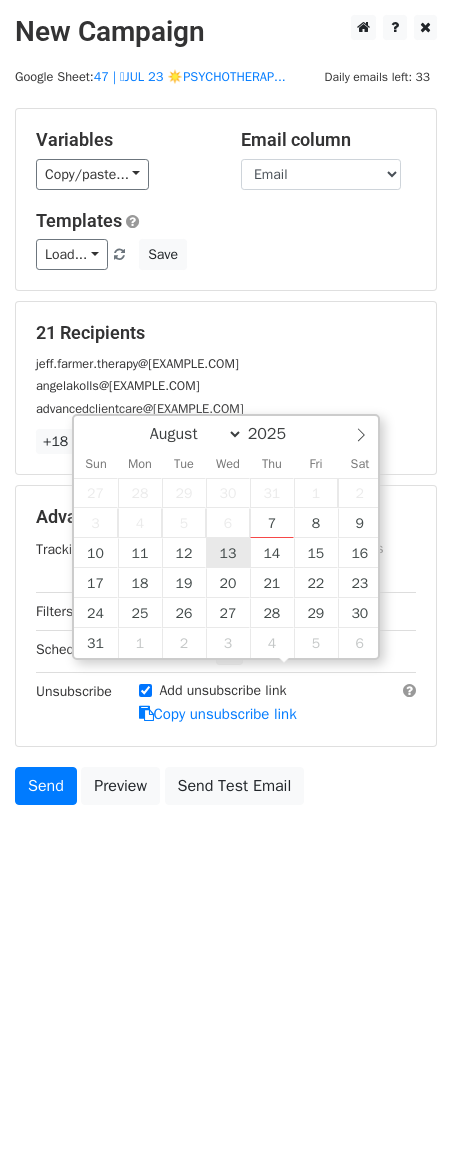 type on "2025-08-13 12:00" 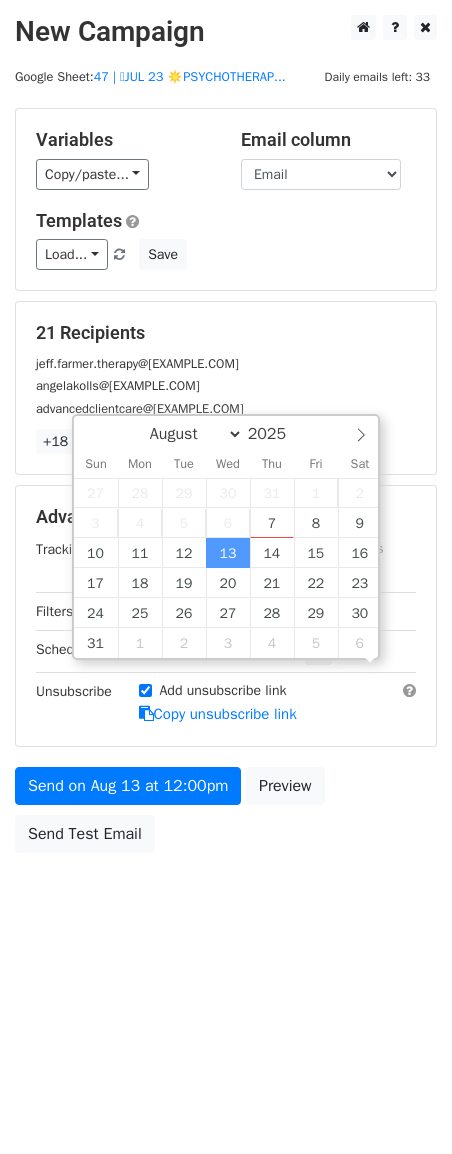scroll, scrollTop: 1, scrollLeft: 0, axis: vertical 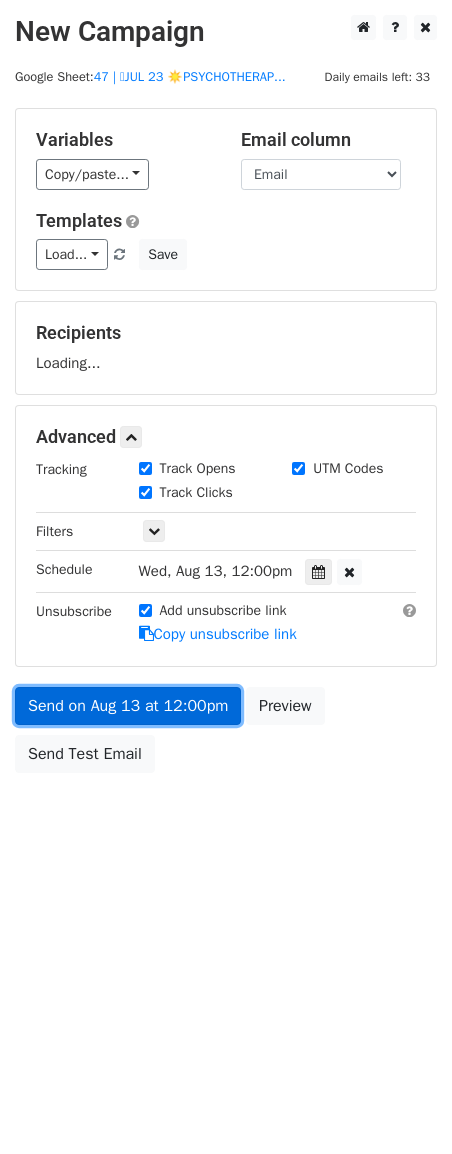 click on "Send on Aug 13 at 12:00pm" at bounding box center (128, 706) 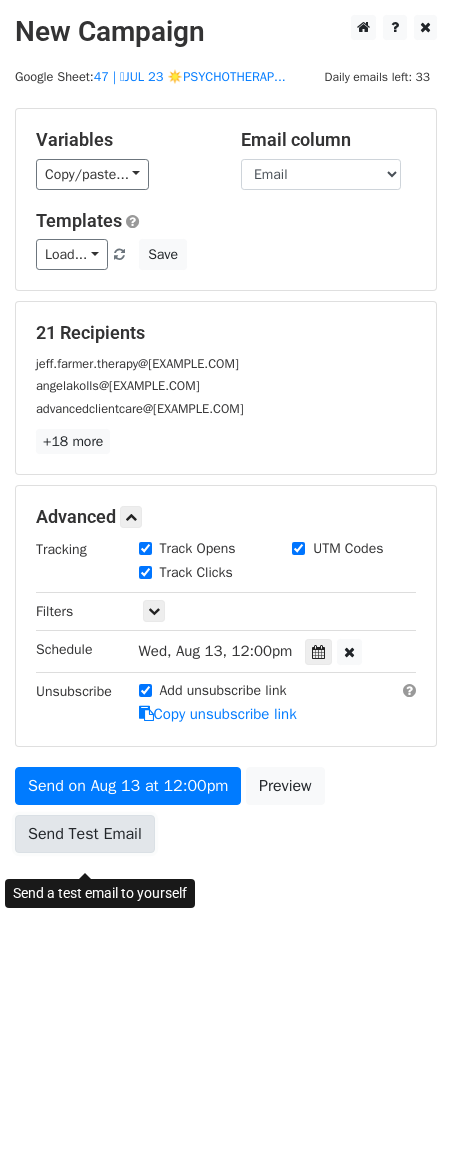 click on "Send Test Email" at bounding box center [85, 834] 